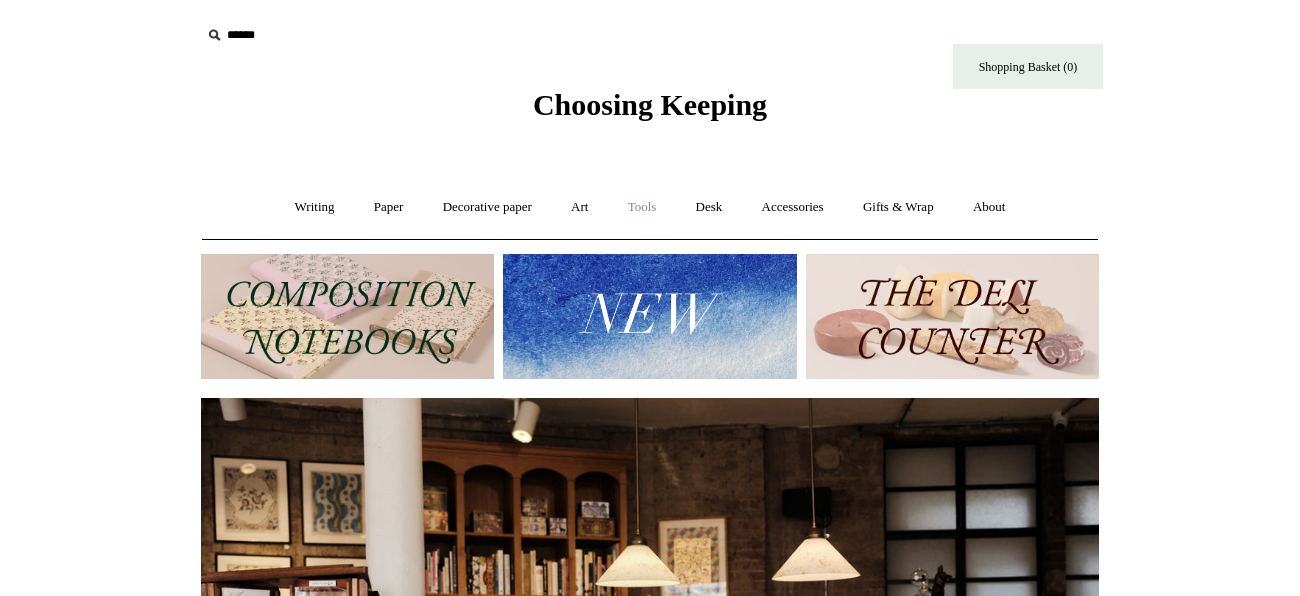 scroll, scrollTop: 0, scrollLeft: 0, axis: both 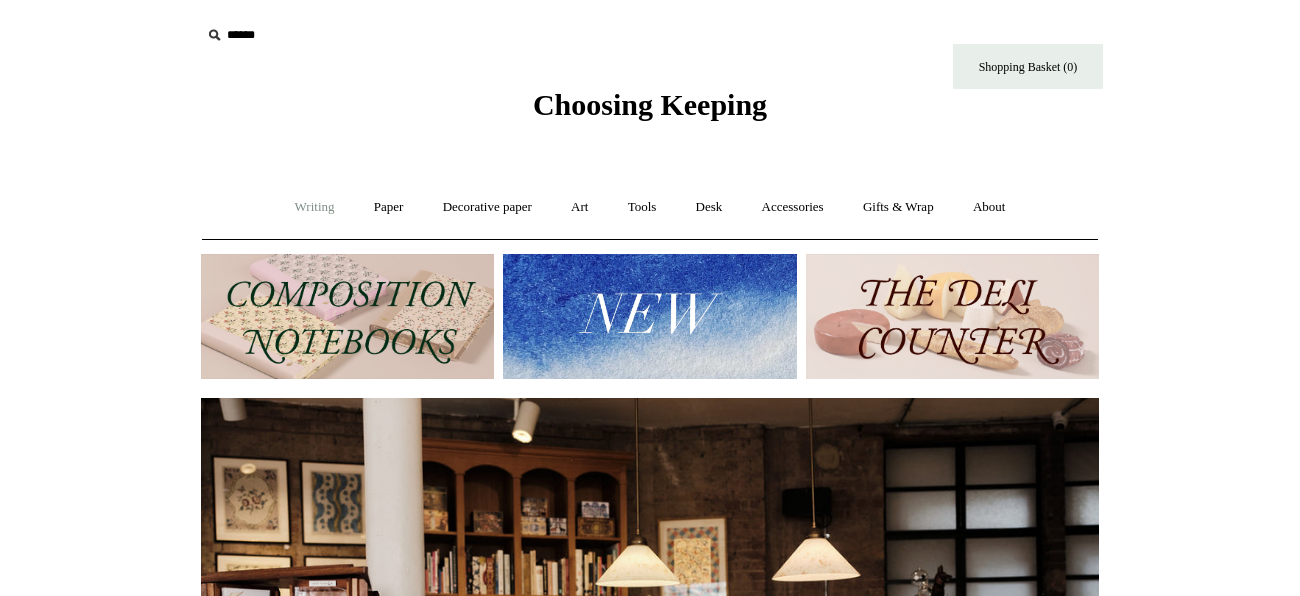 click on "Writing +" at bounding box center [315, 207] 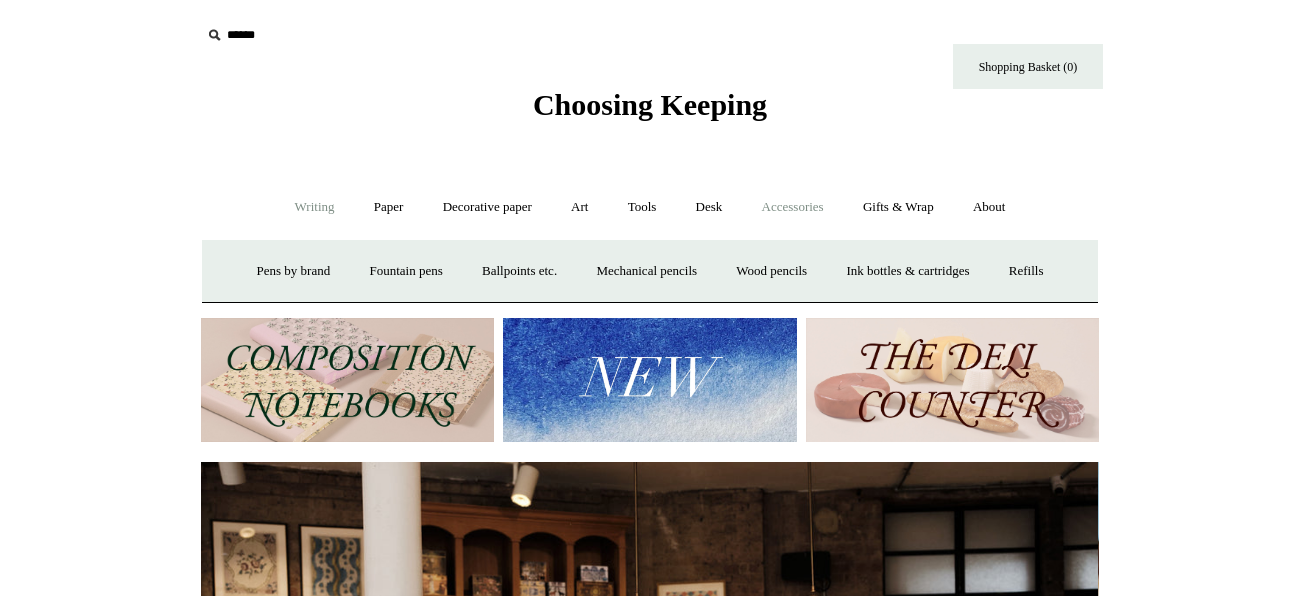 scroll, scrollTop: 0, scrollLeft: 0, axis: both 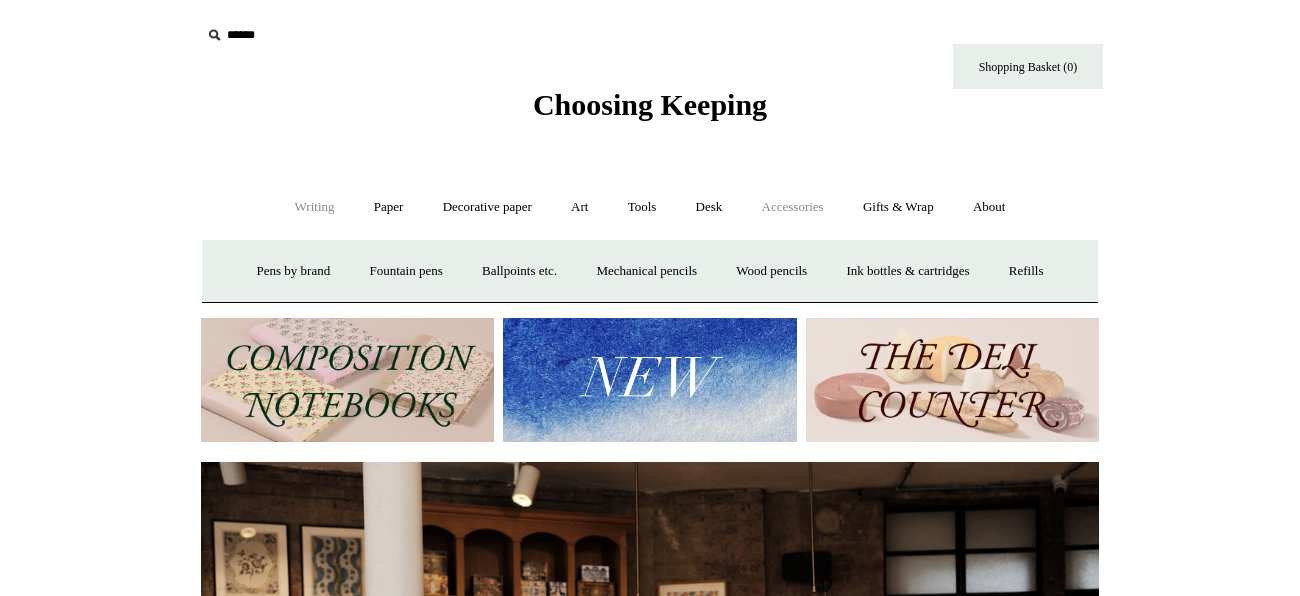 click on "Accessories +" at bounding box center (793, 207) 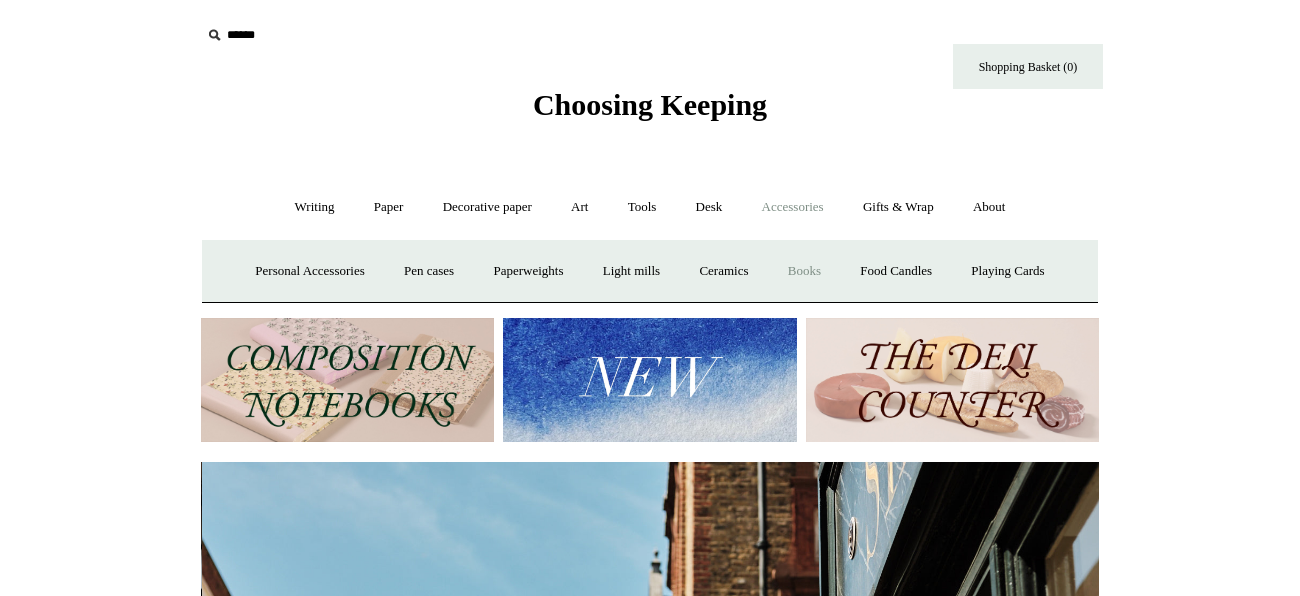 scroll, scrollTop: 0, scrollLeft: 898, axis: horizontal 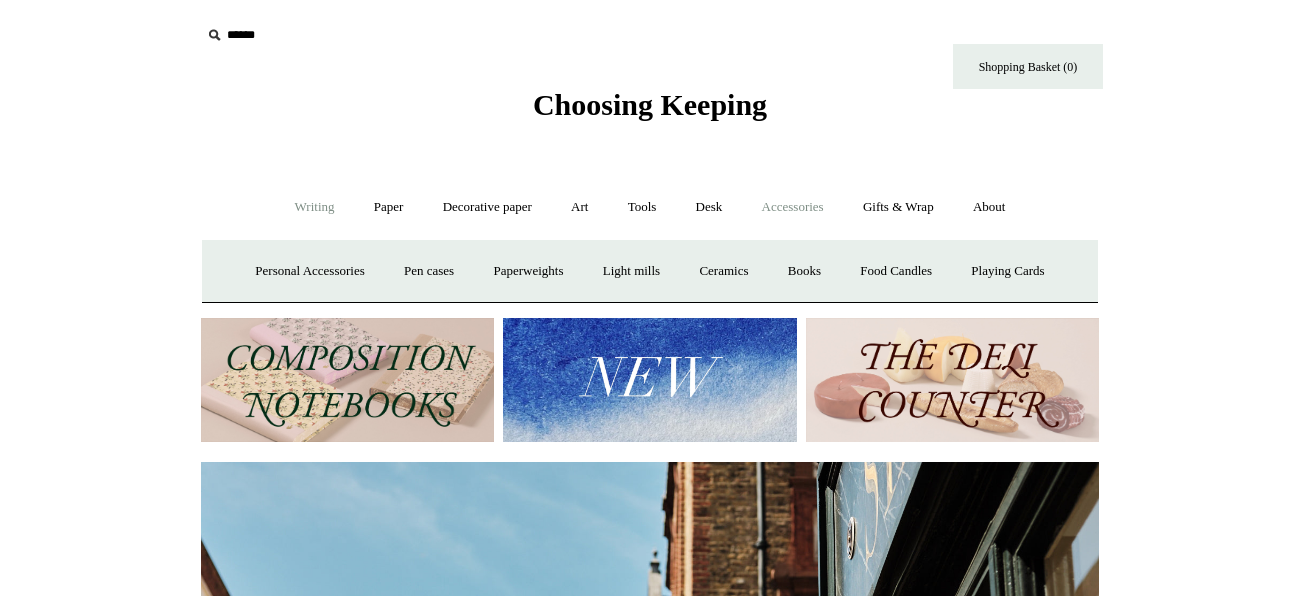click on "Writing +" at bounding box center (315, 207) 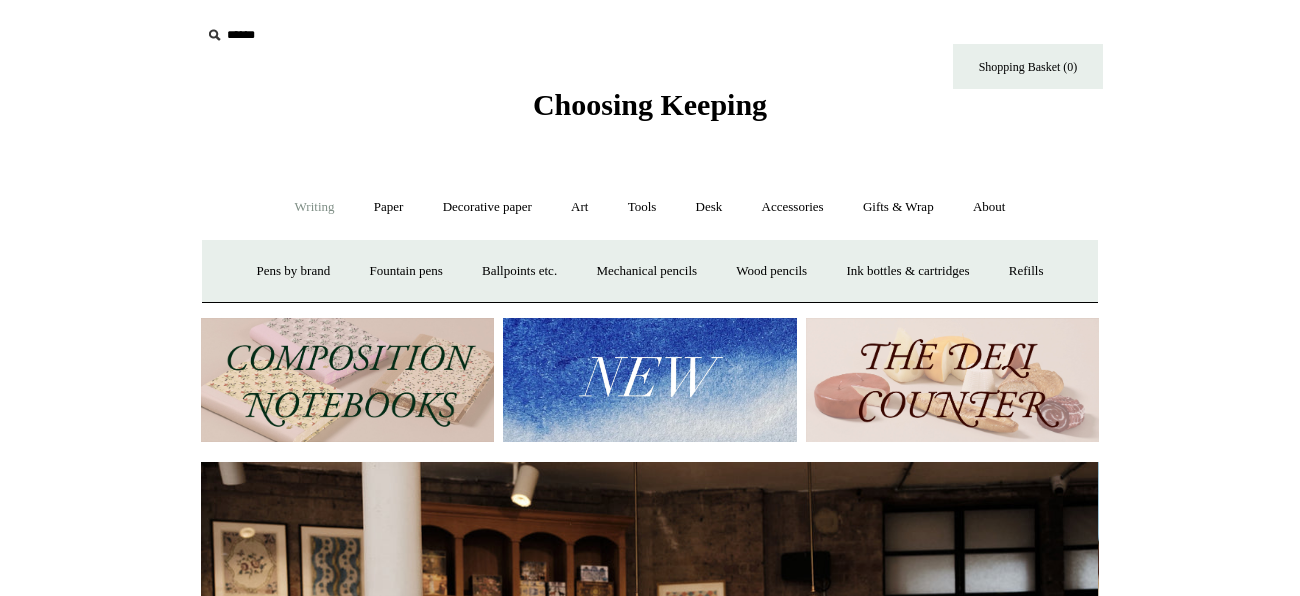 scroll, scrollTop: 0, scrollLeft: 0, axis: both 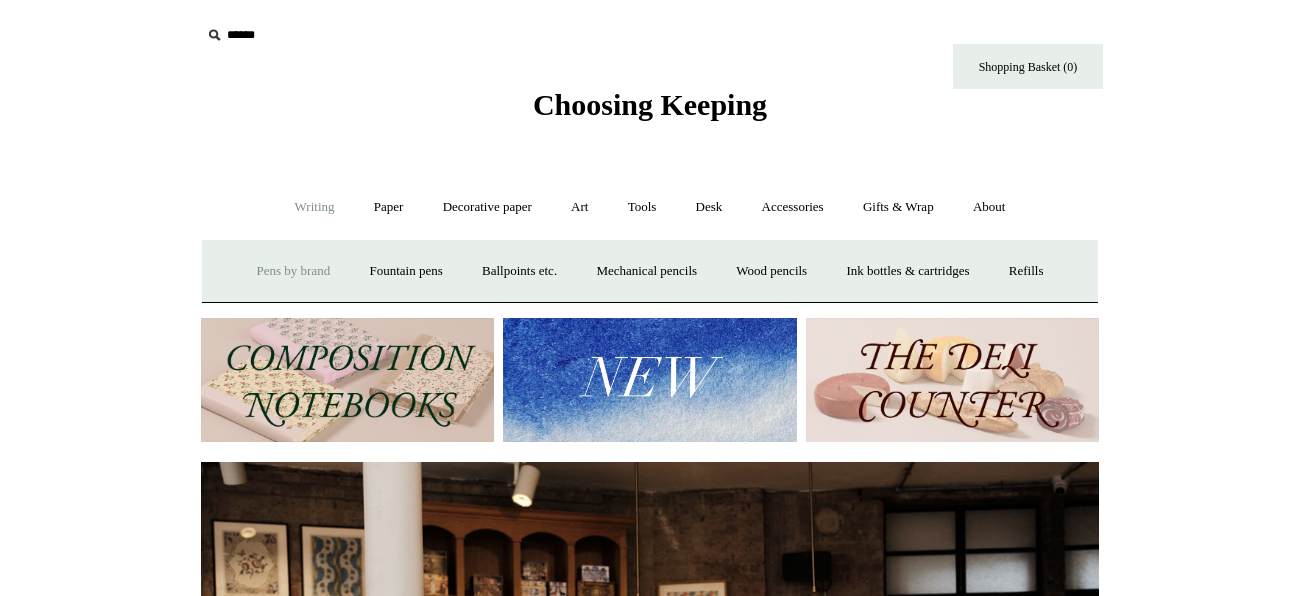 click on "Pens by brand +" at bounding box center (294, 271) 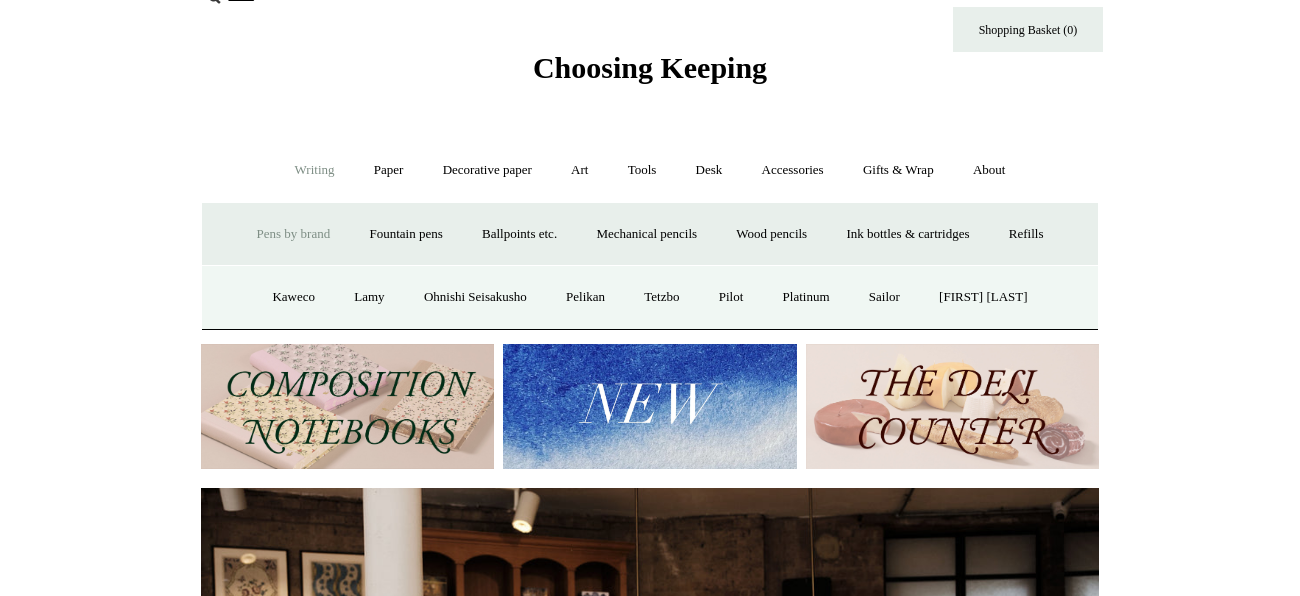 scroll, scrollTop: 39, scrollLeft: 0, axis: vertical 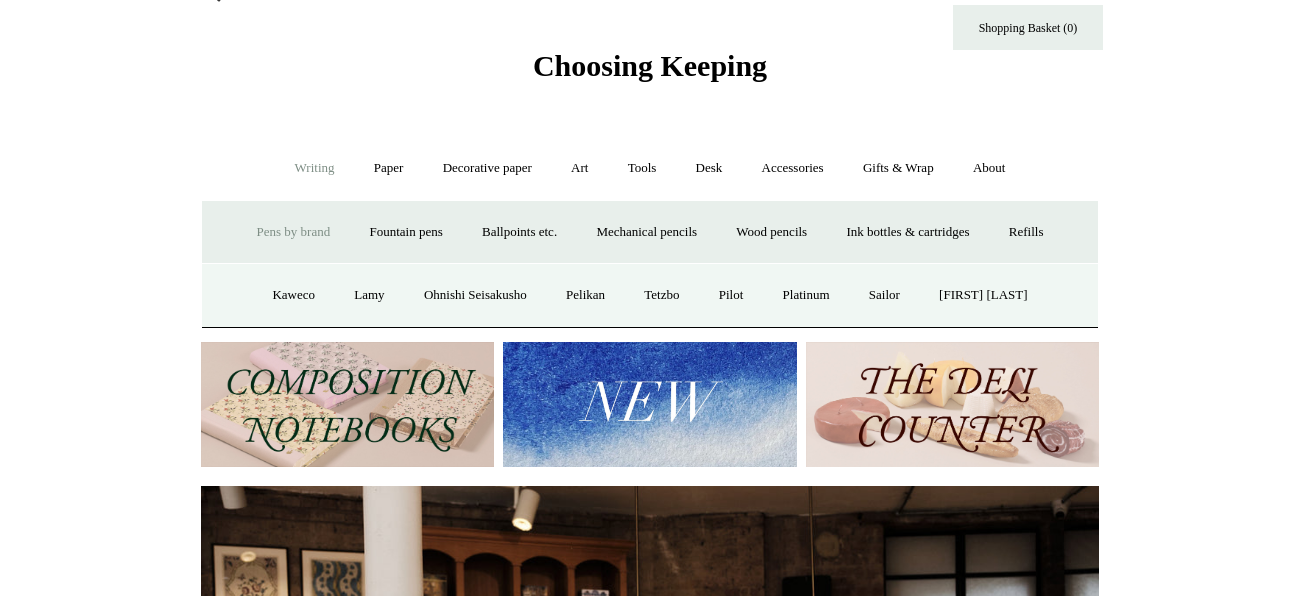 click on "Kaweco" at bounding box center [293, 295] 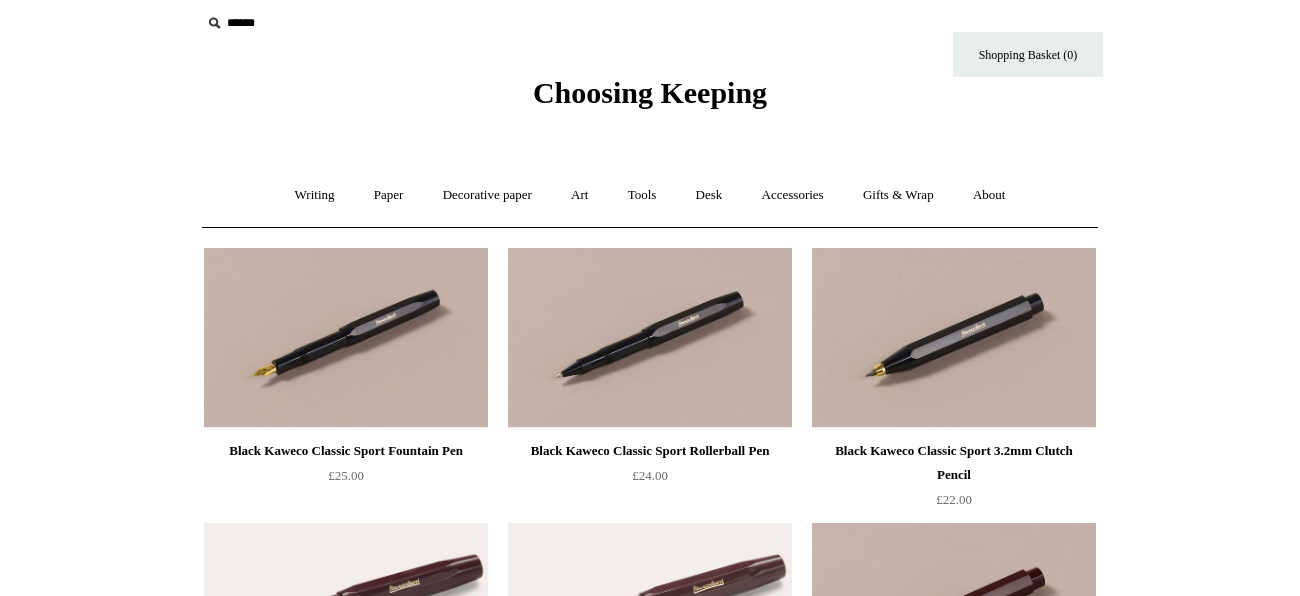 scroll, scrollTop: 0, scrollLeft: 0, axis: both 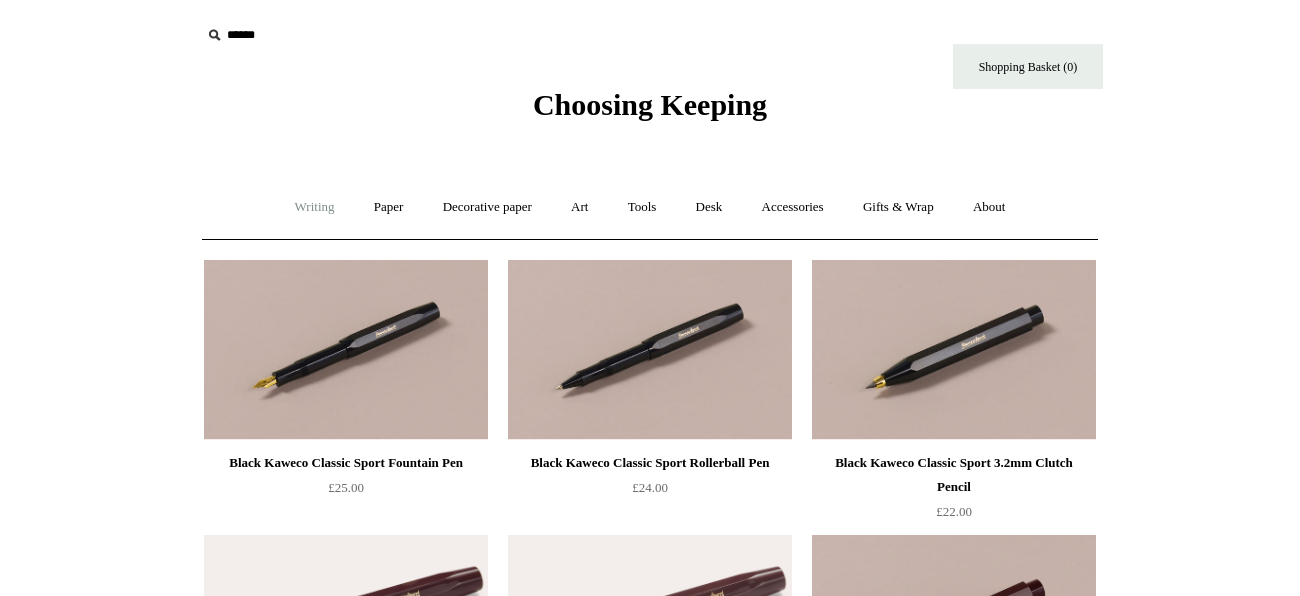 click on "Writing +" at bounding box center [315, 207] 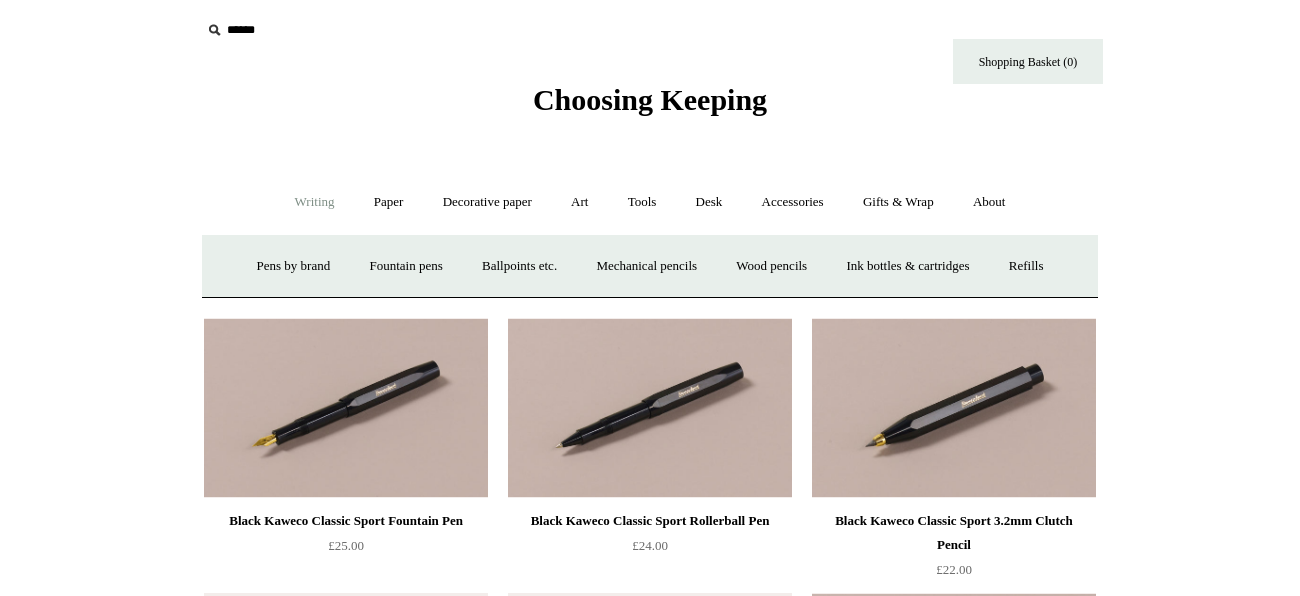 scroll, scrollTop: 0, scrollLeft: 0, axis: both 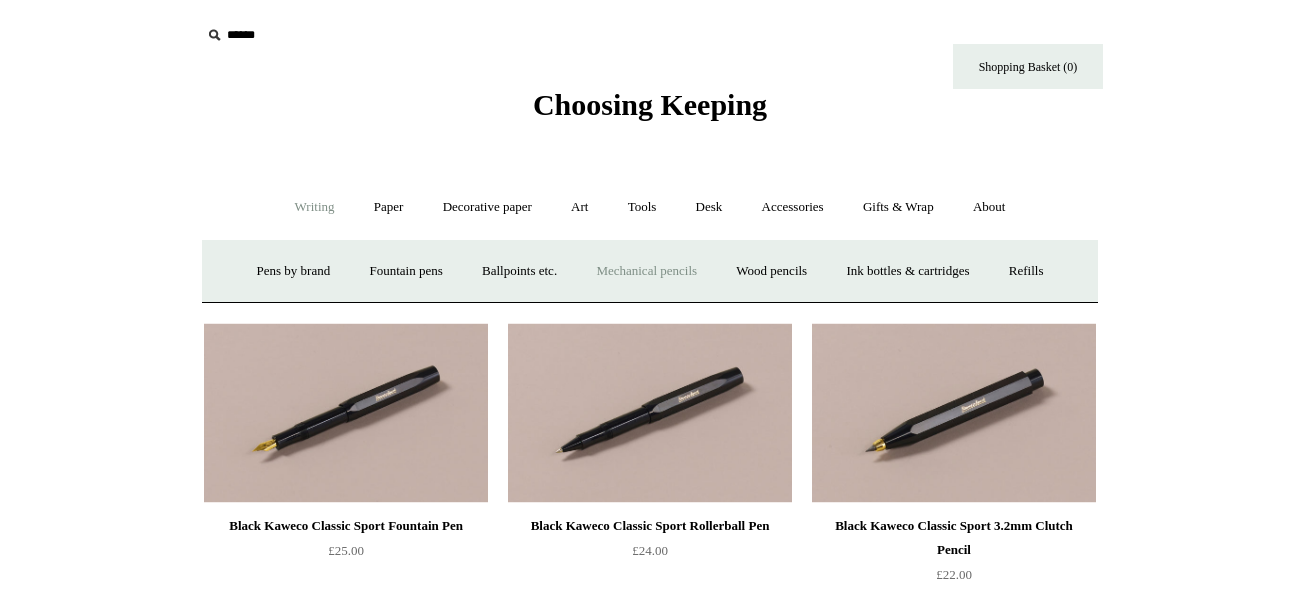click on "Mechanical pencils +" at bounding box center [646, 271] 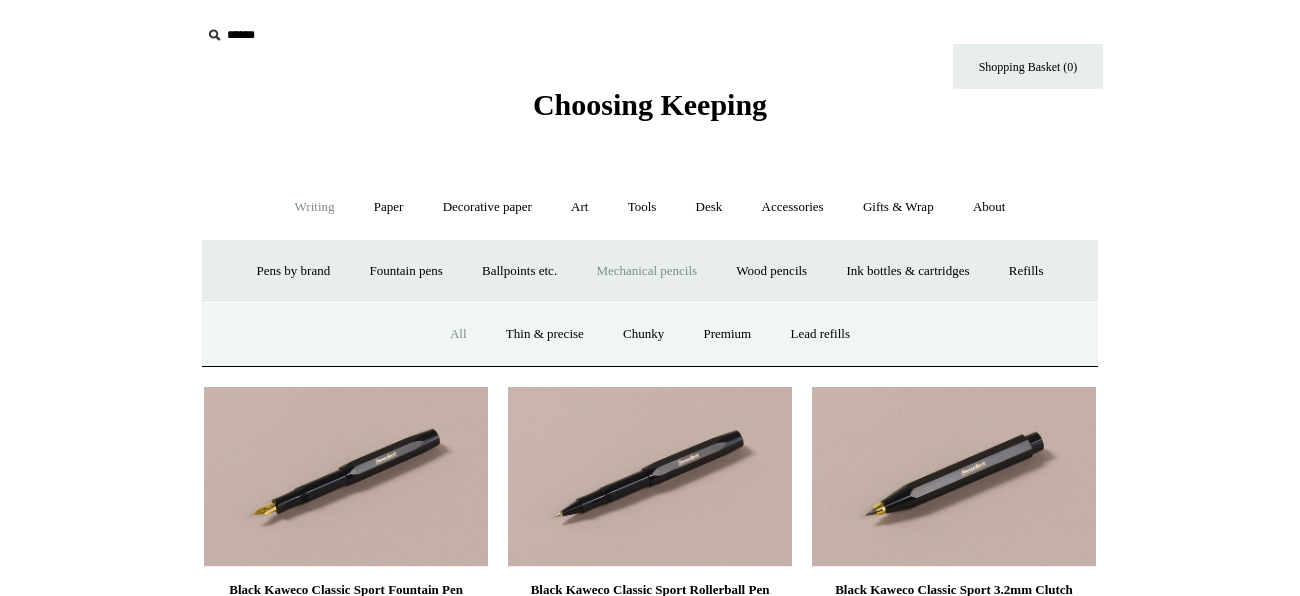 click on "All" at bounding box center [458, 334] 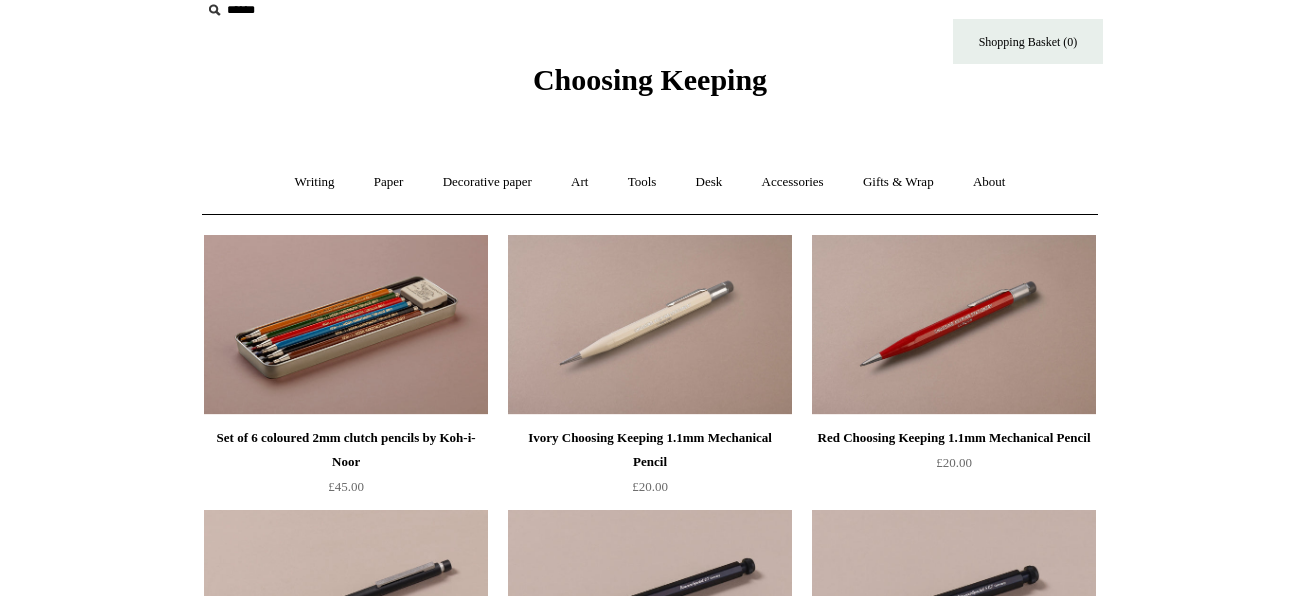 scroll, scrollTop: 0, scrollLeft: 0, axis: both 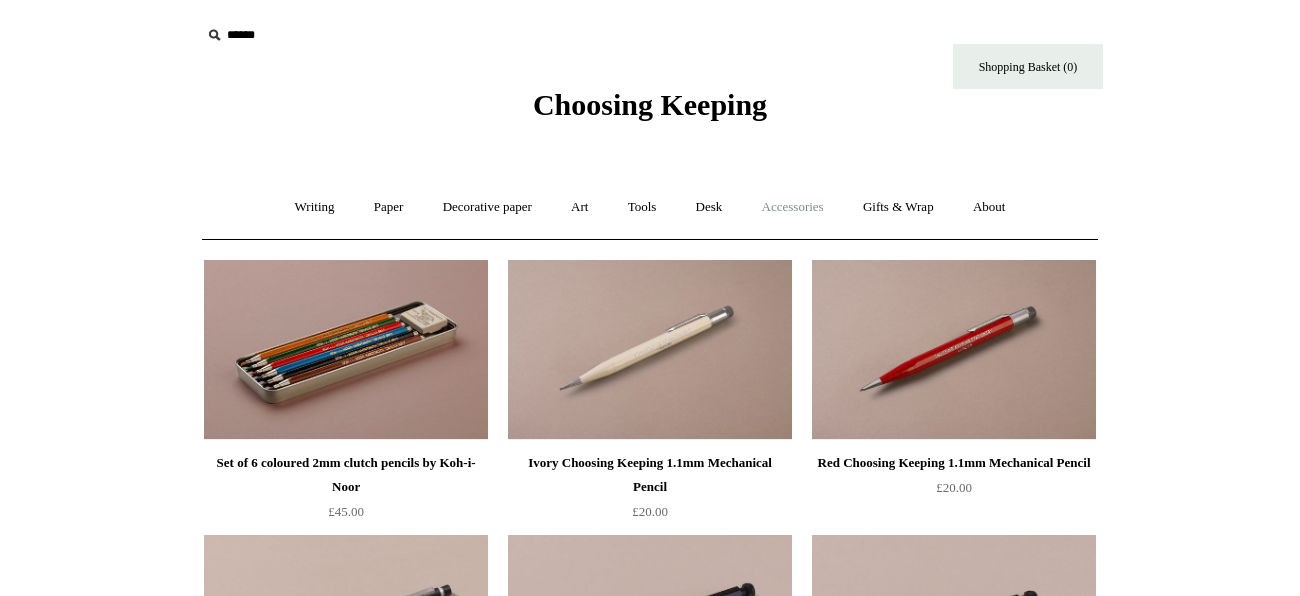click on "Accessories +" at bounding box center [793, 207] 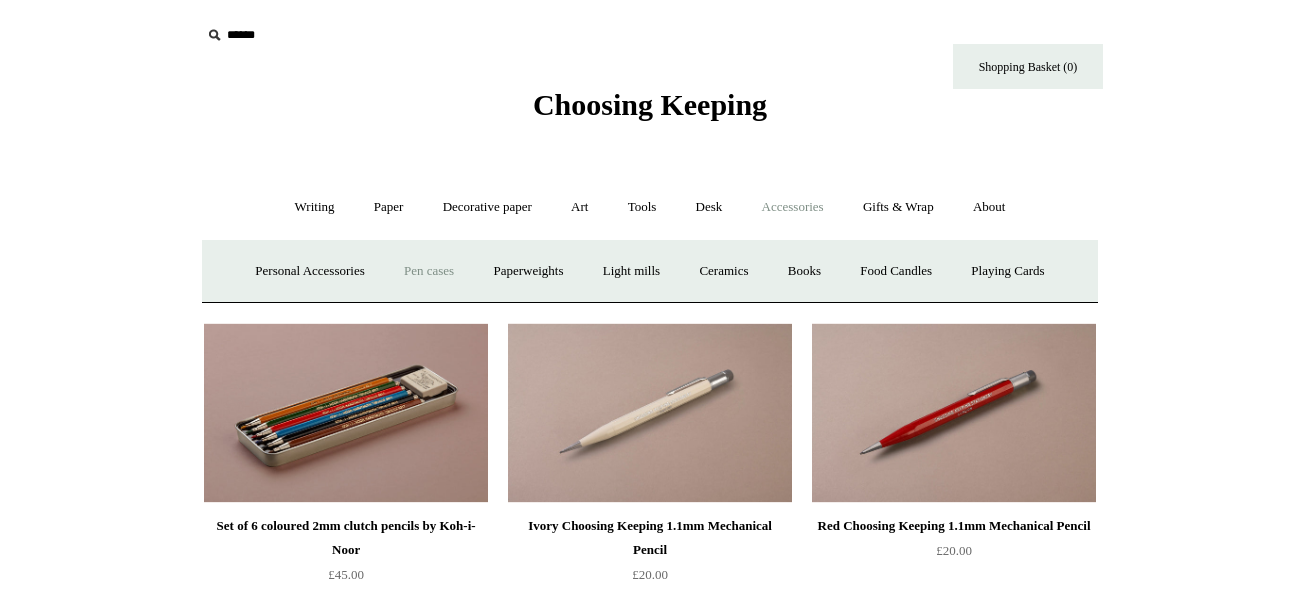 click on "Pen cases" at bounding box center (429, 271) 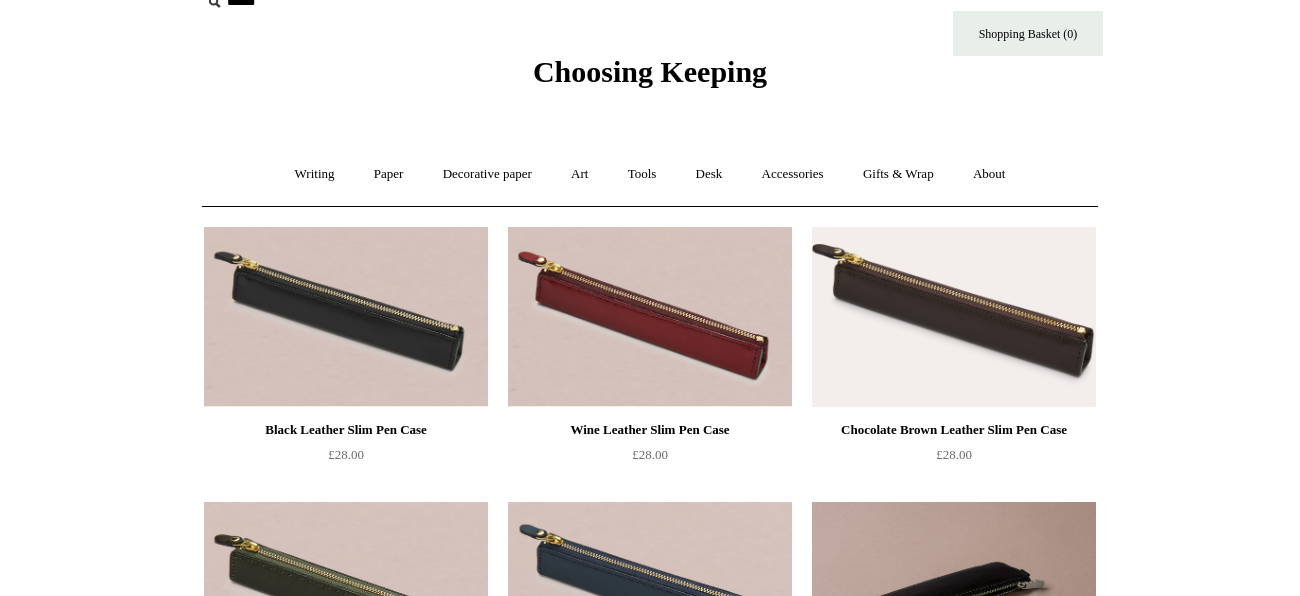 scroll, scrollTop: 0, scrollLeft: 0, axis: both 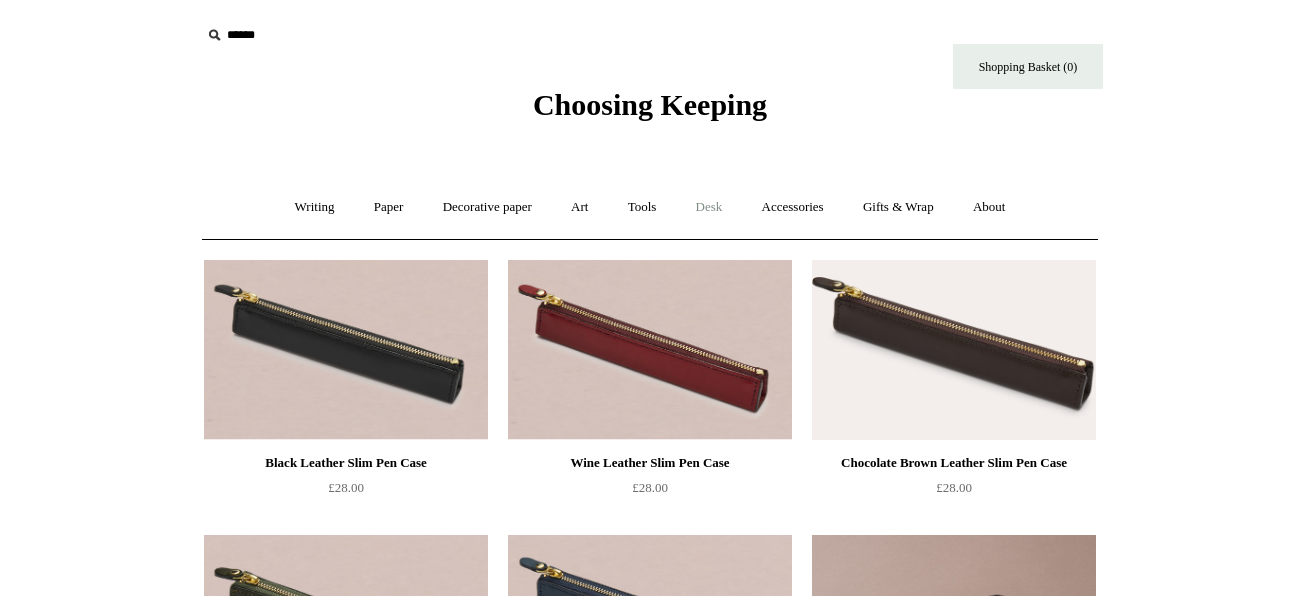 click on "Desk +" at bounding box center (709, 207) 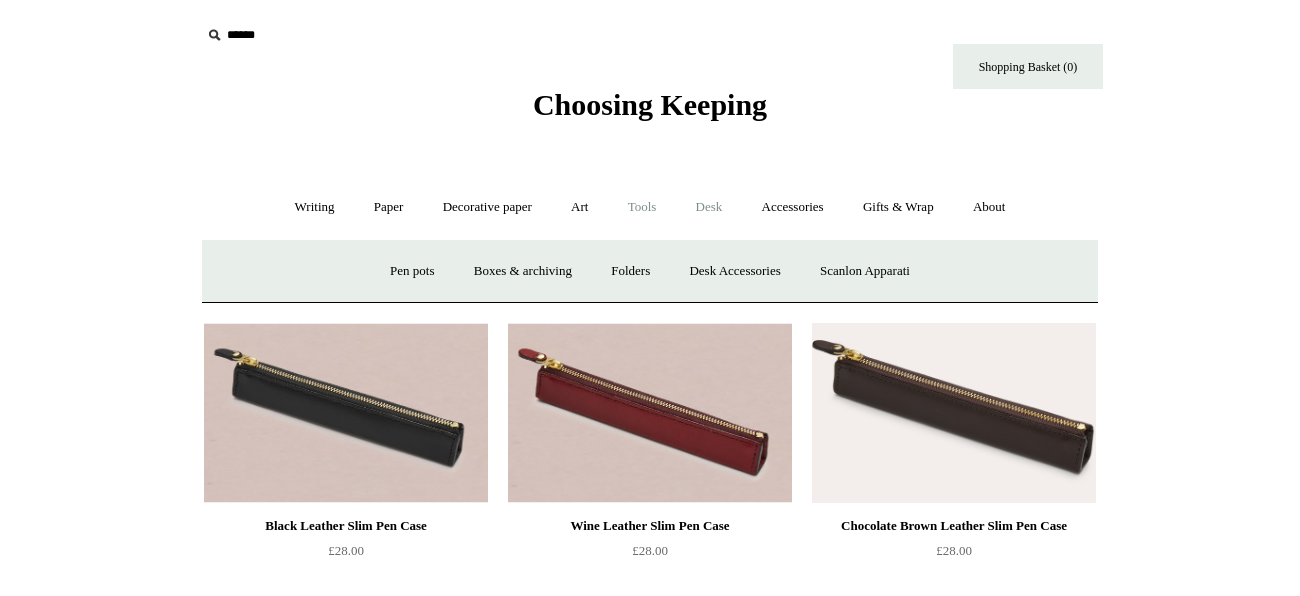 click on "Tools +" at bounding box center (642, 207) 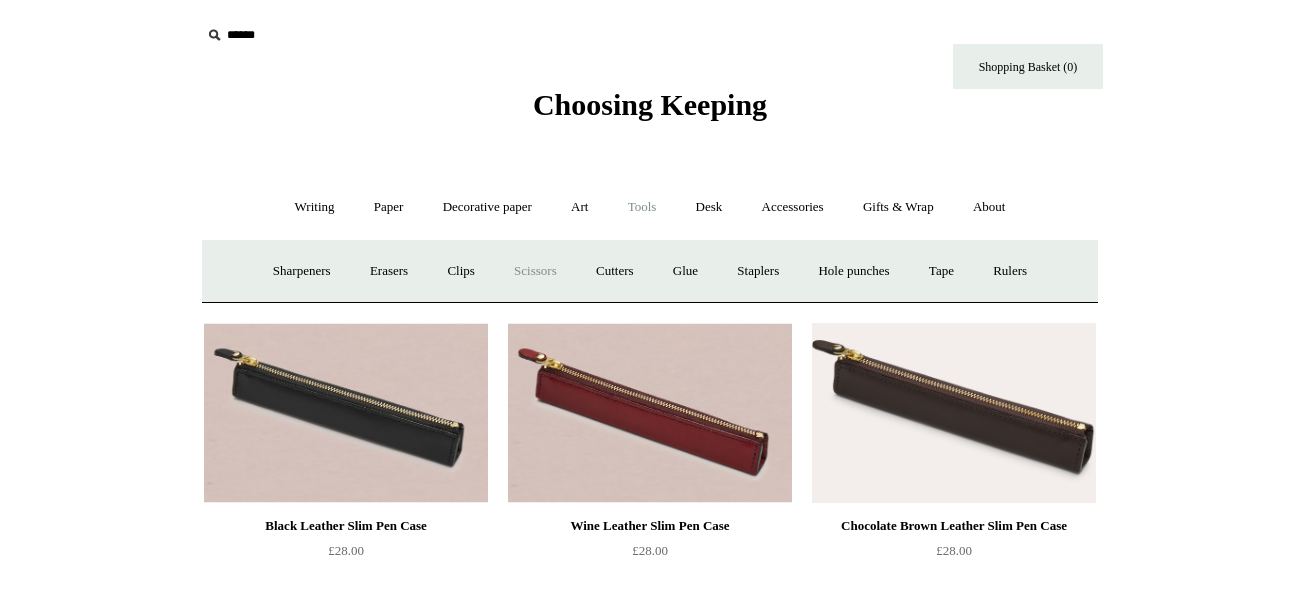 click on "Scissors" at bounding box center (535, 271) 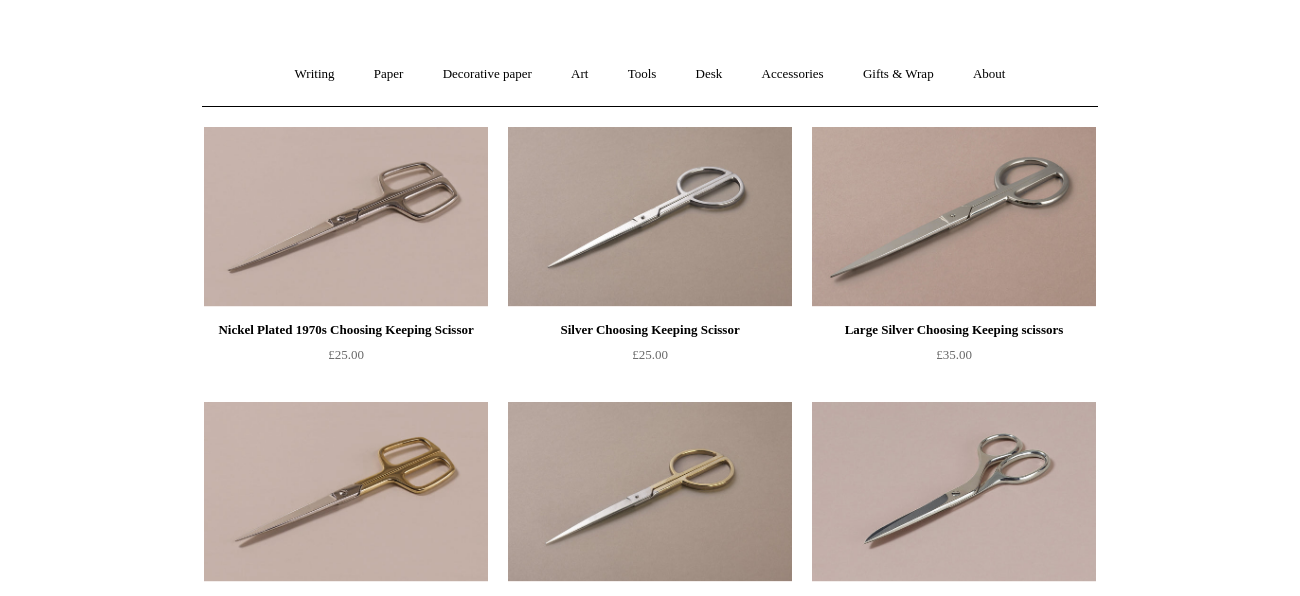 scroll, scrollTop: 0, scrollLeft: 0, axis: both 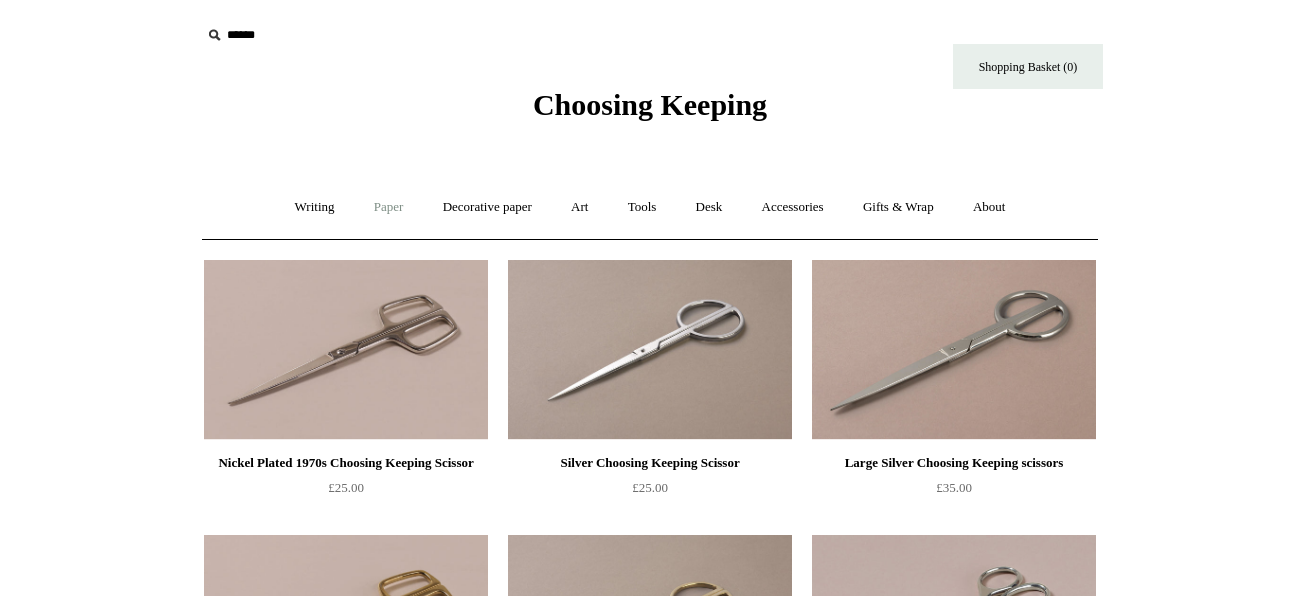 click on "Paper +" at bounding box center (389, 207) 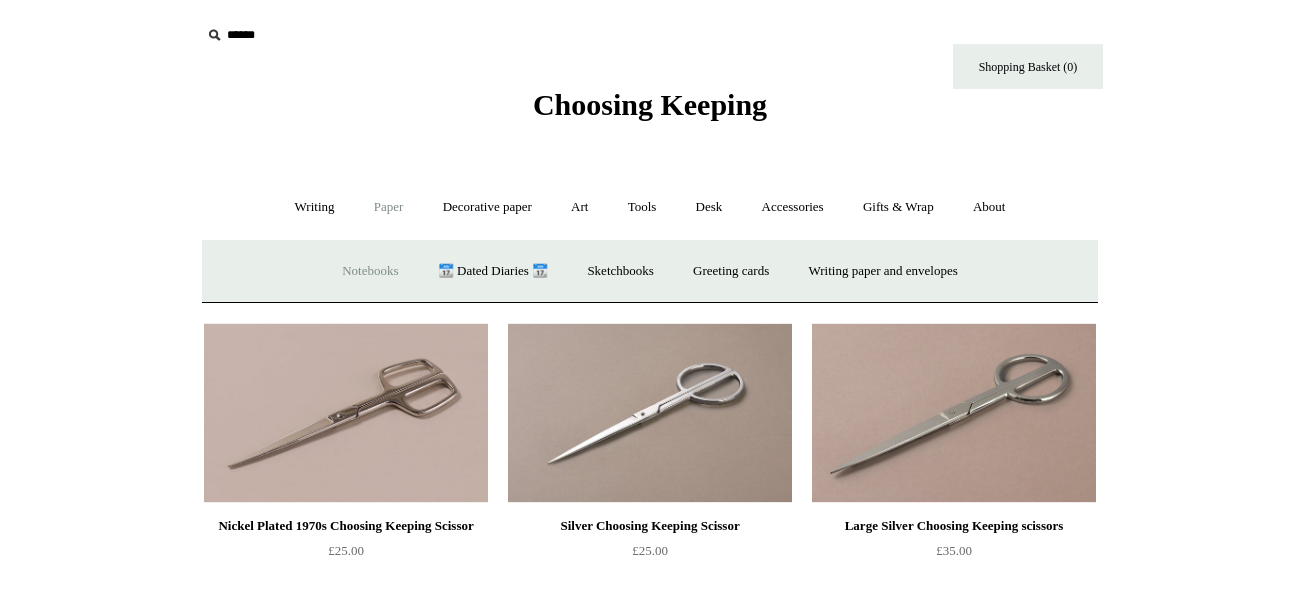 click on "Notebooks +" at bounding box center [370, 271] 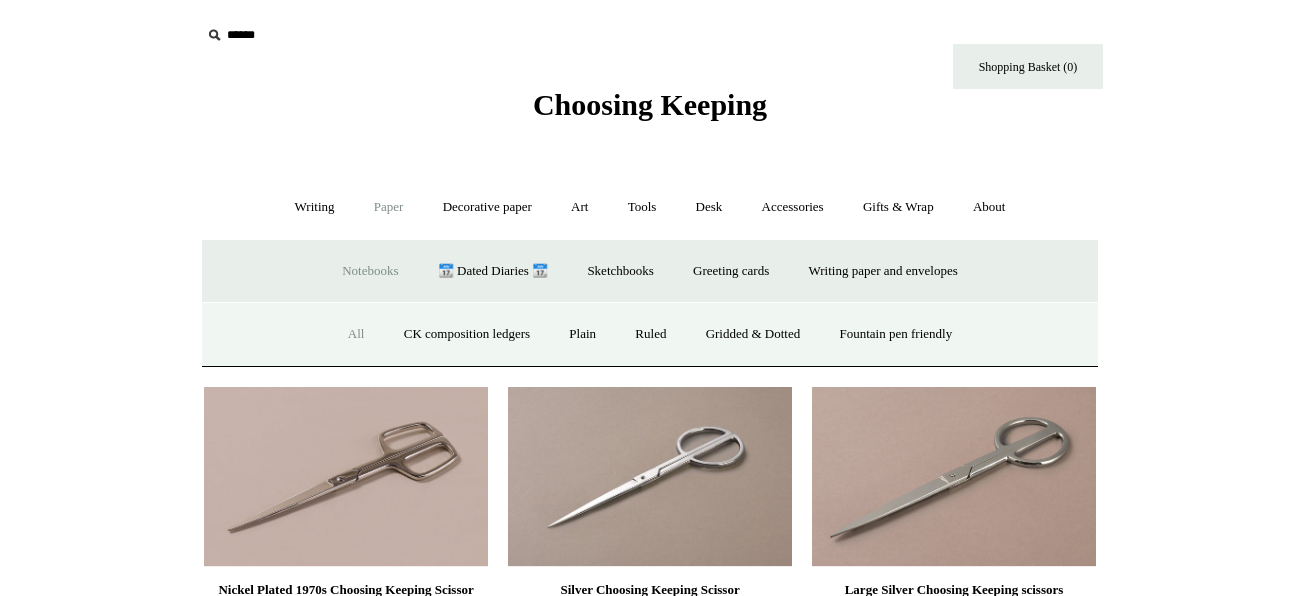 click on "All" at bounding box center [356, 334] 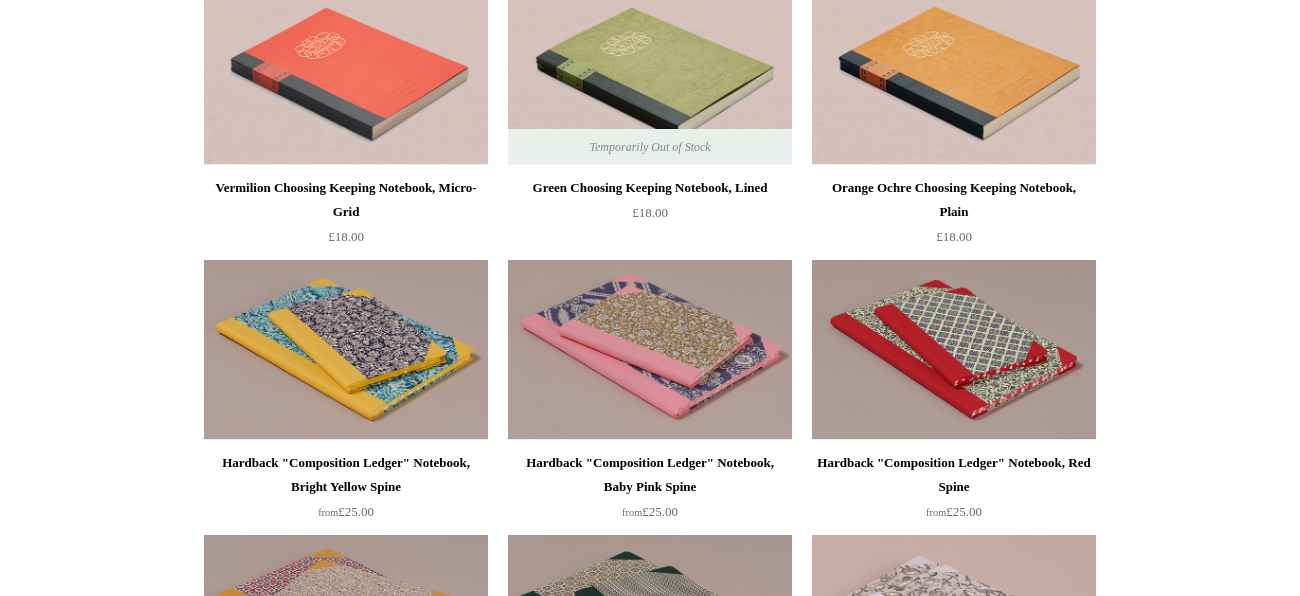 scroll, scrollTop: 279, scrollLeft: 0, axis: vertical 